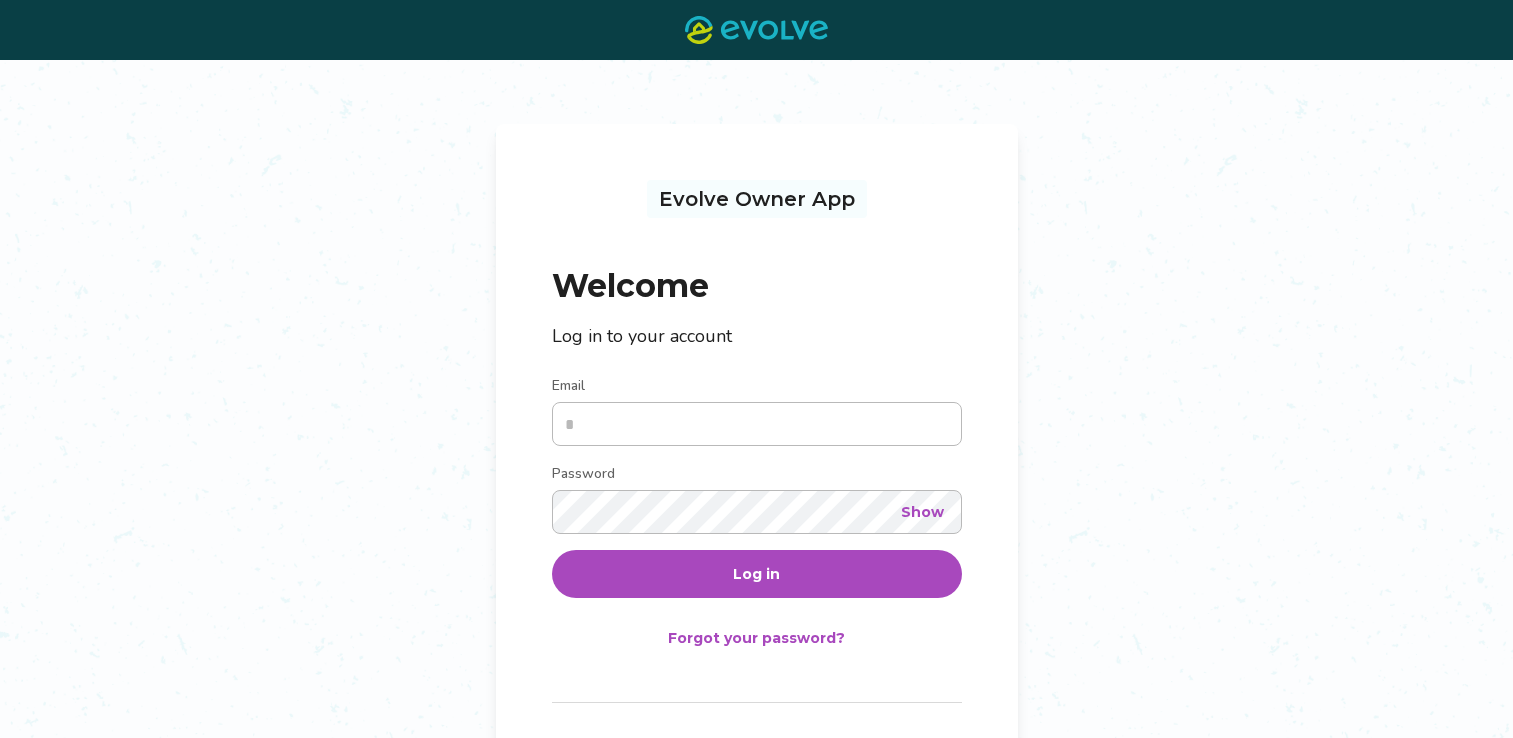 scroll, scrollTop: 0, scrollLeft: 0, axis: both 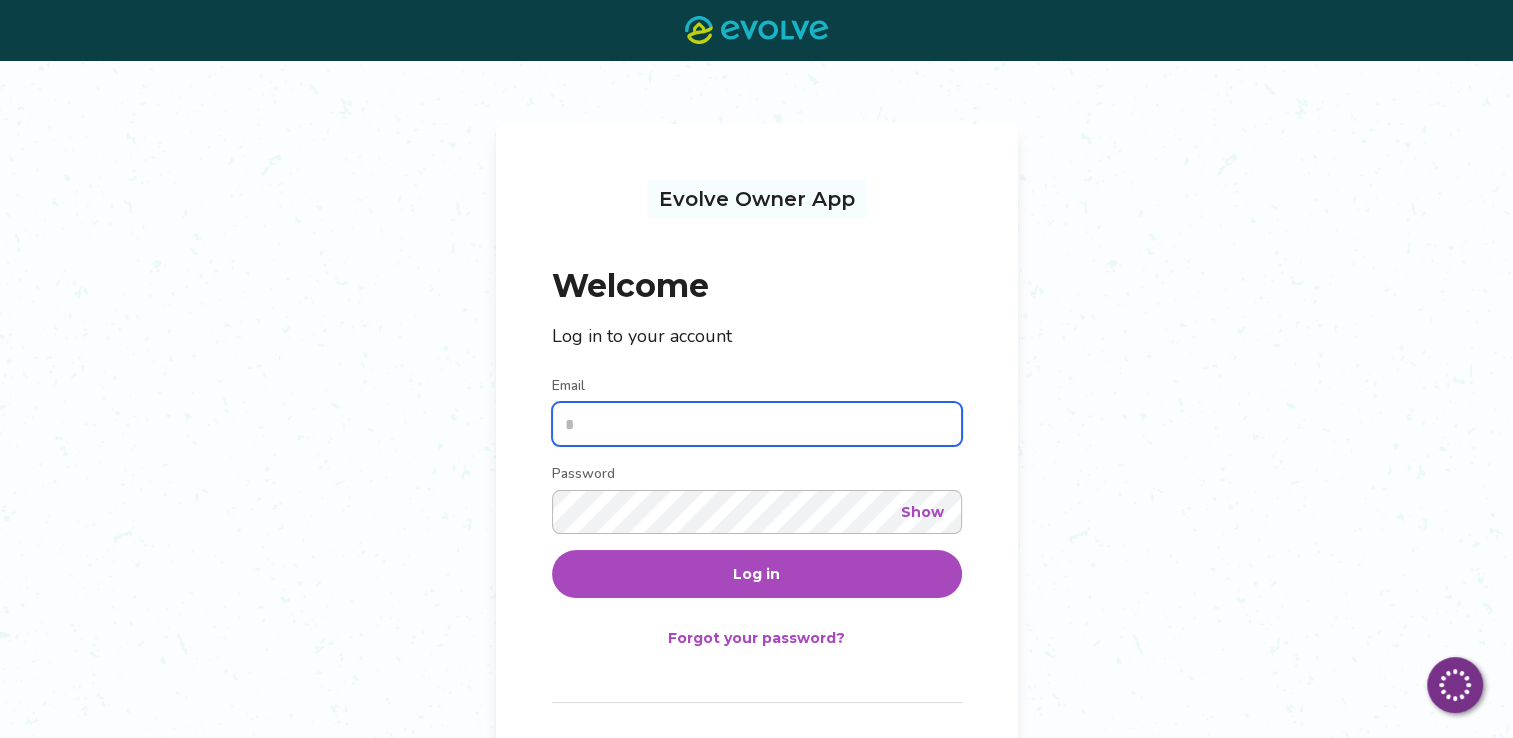 type on "**********" 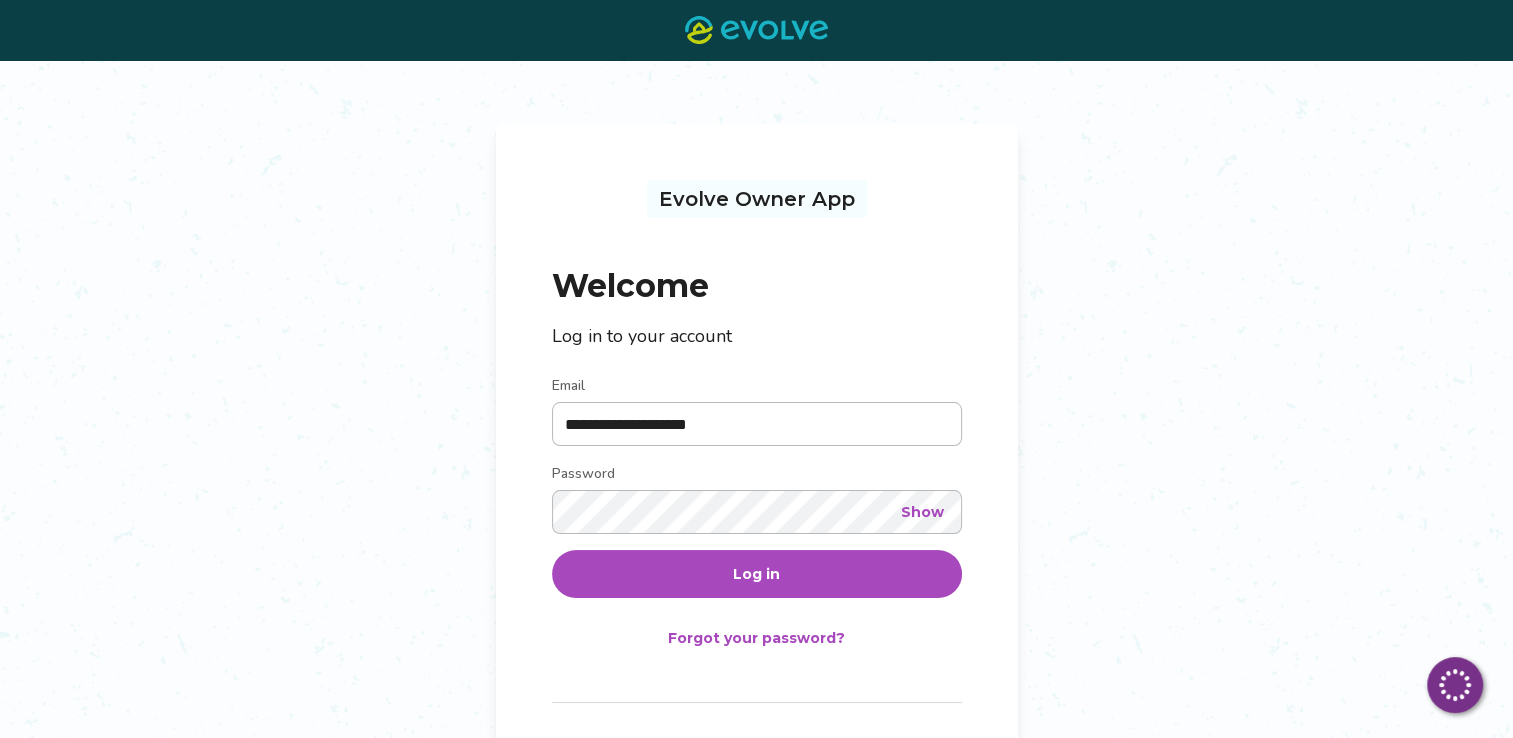click on "Show" at bounding box center (922, 512) 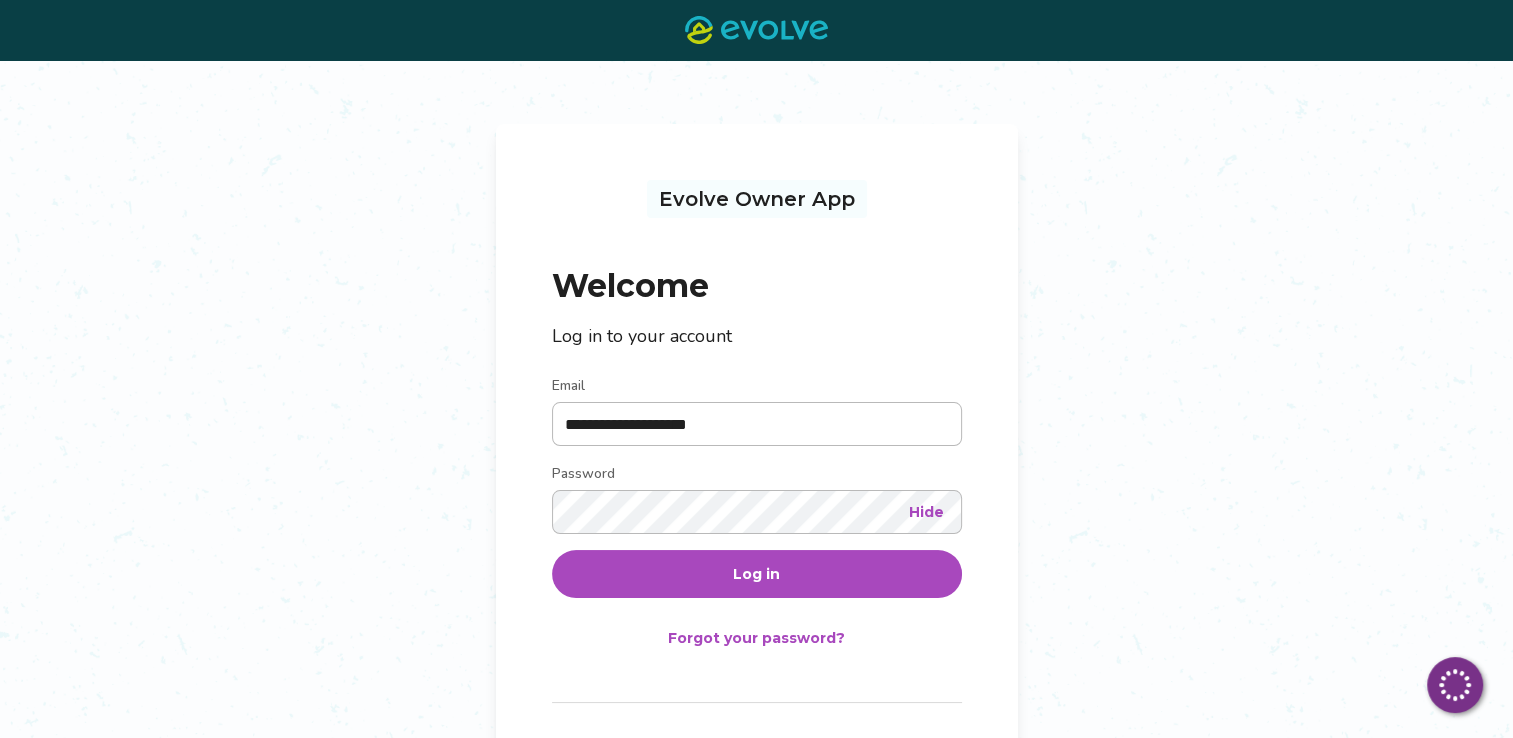 click on "Log in" at bounding box center (756, 574) 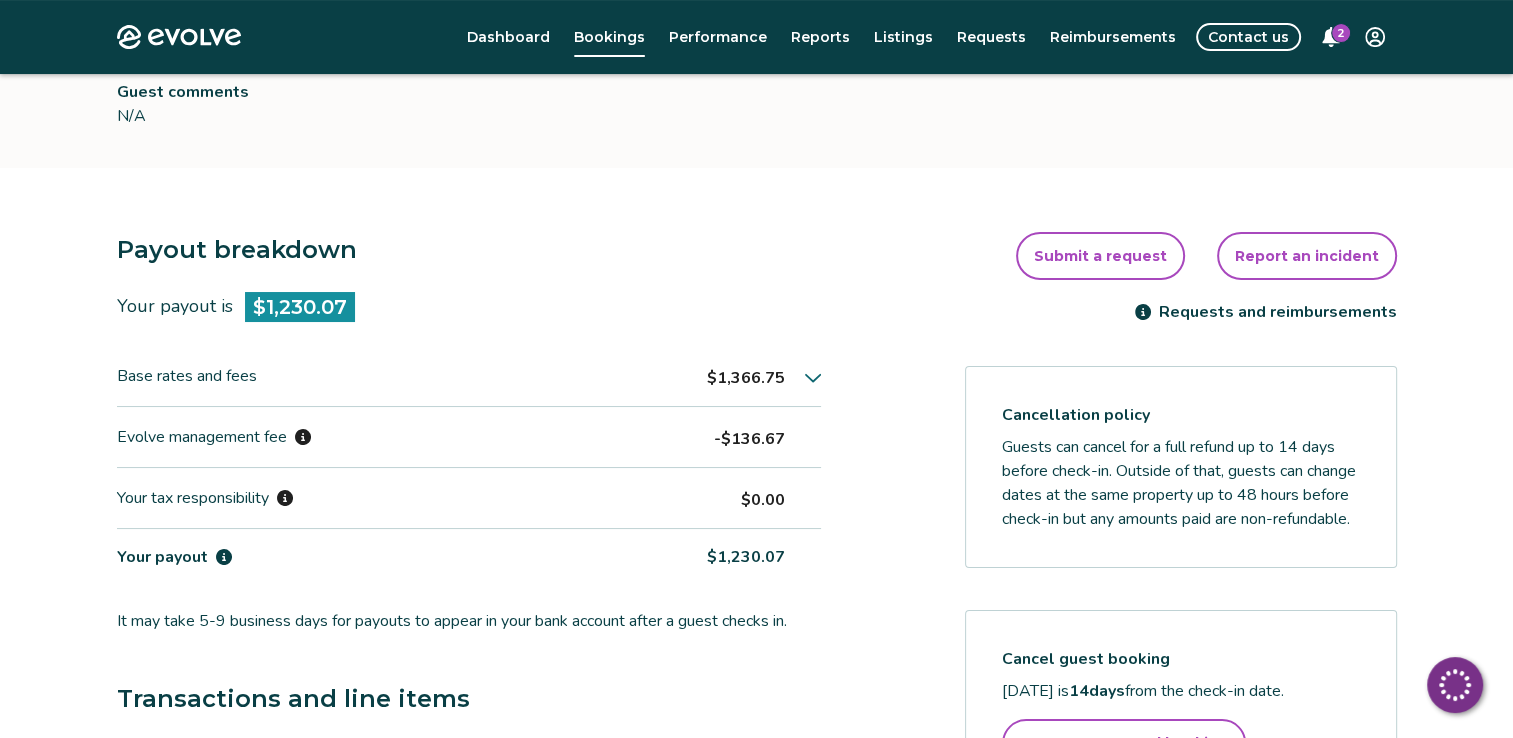 scroll, scrollTop: 439, scrollLeft: 0, axis: vertical 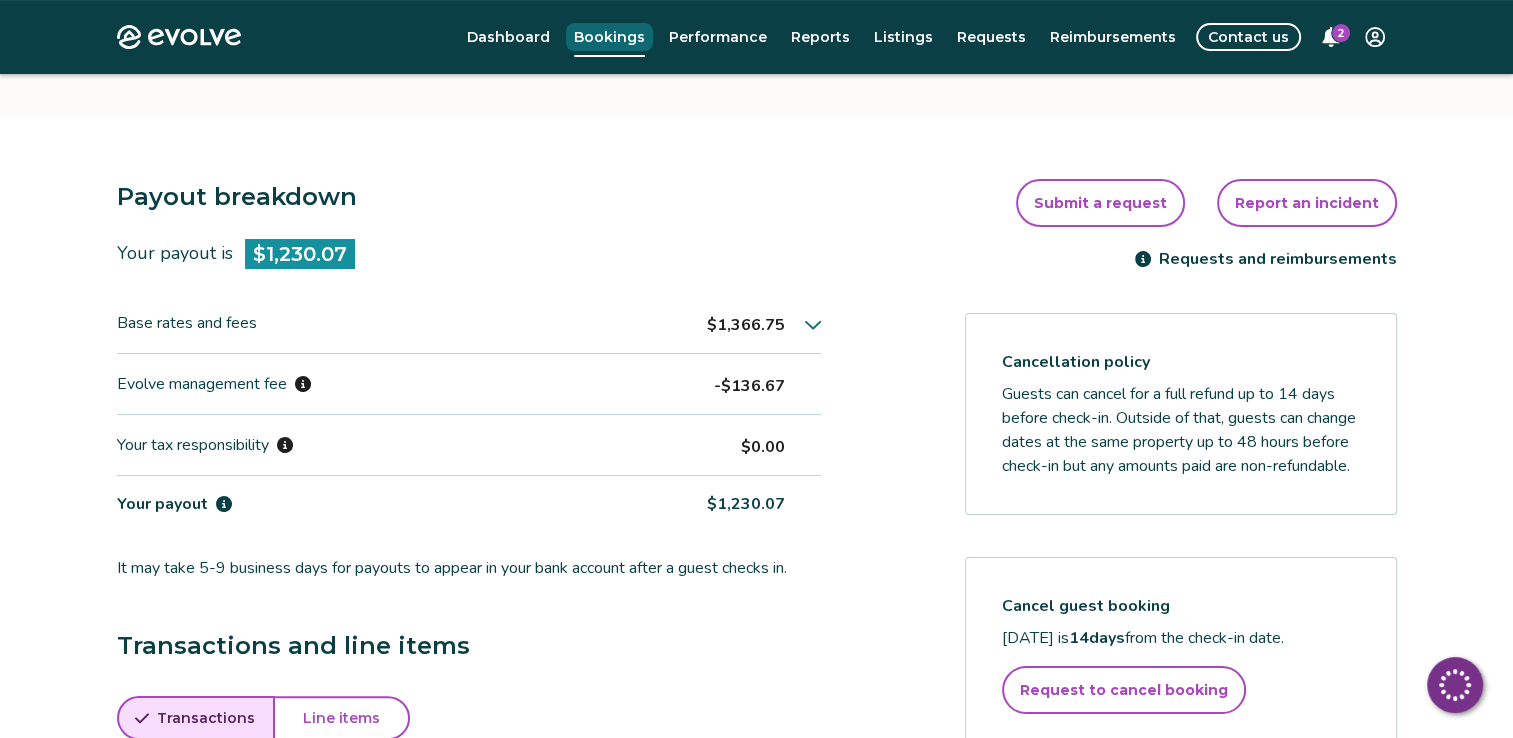 click on "Bookings" at bounding box center (609, 37) 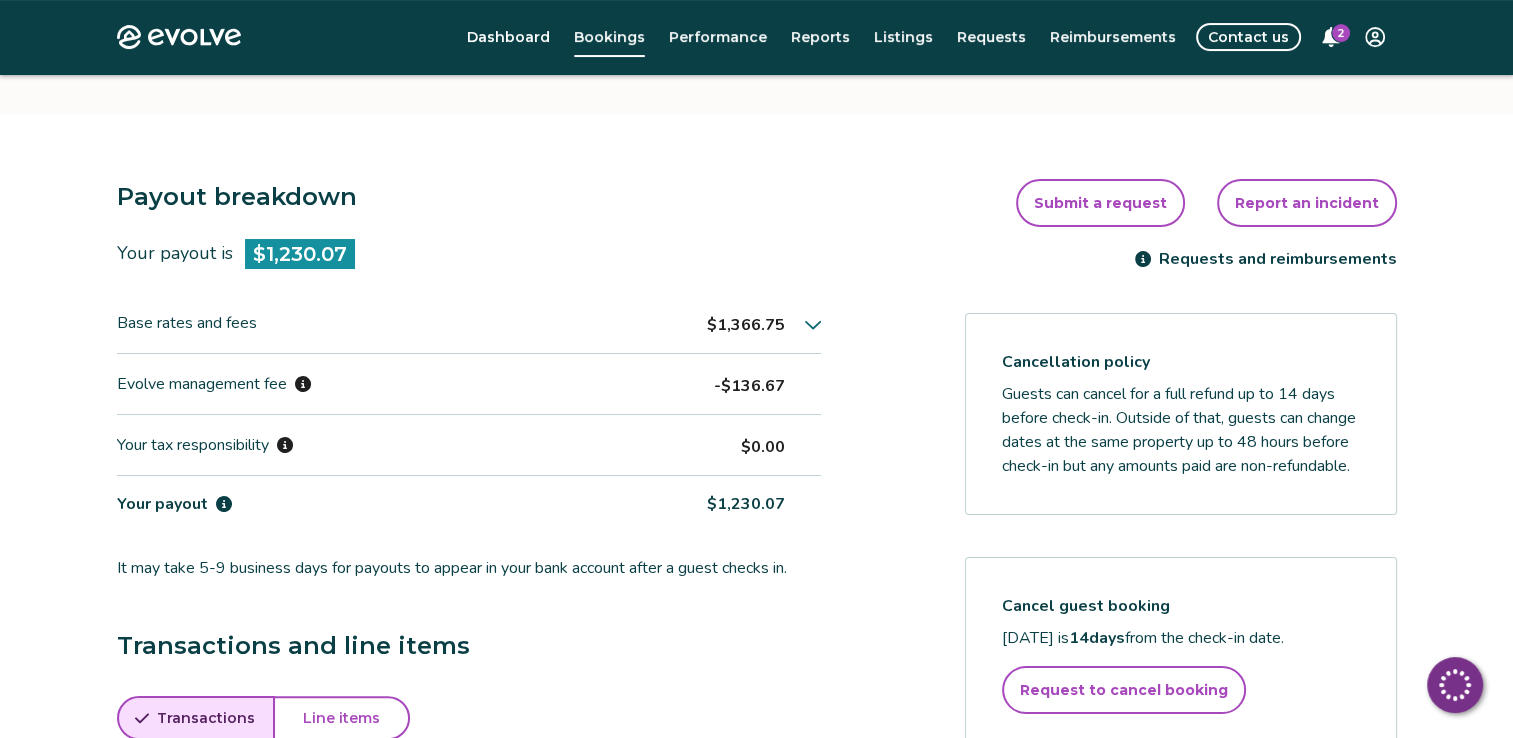 scroll, scrollTop: 0, scrollLeft: 0, axis: both 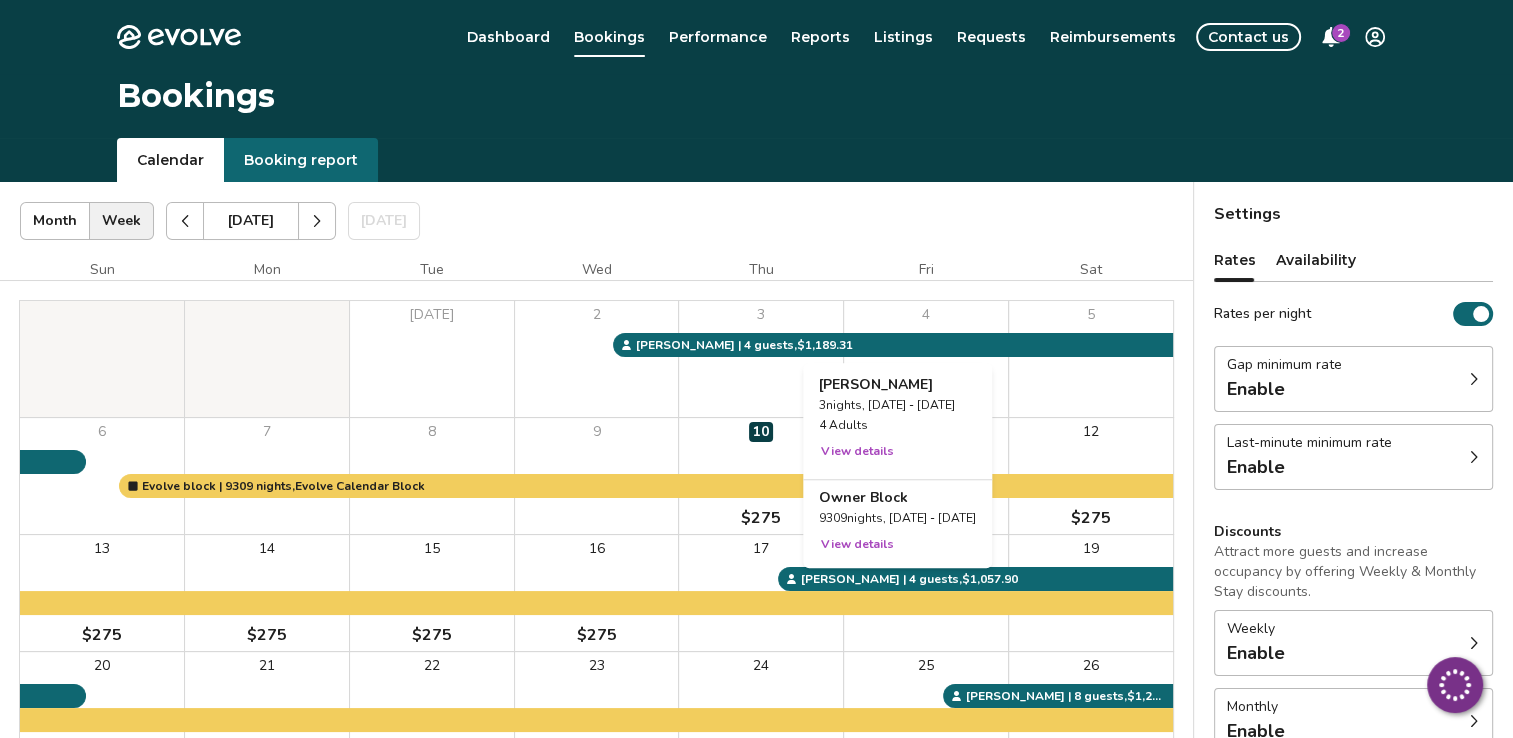 click at bounding box center (926, 593) 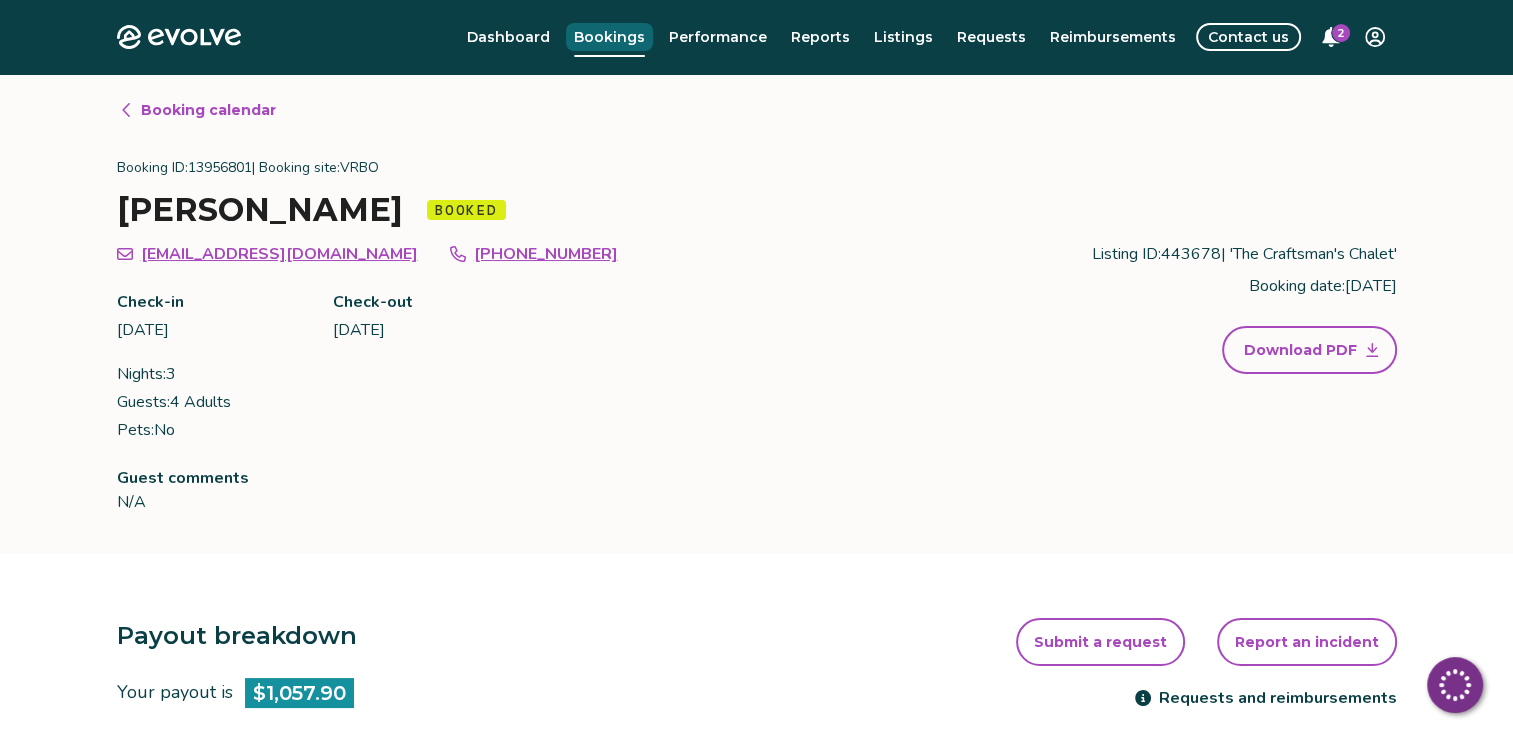 click on "Bookings" at bounding box center (609, 37) 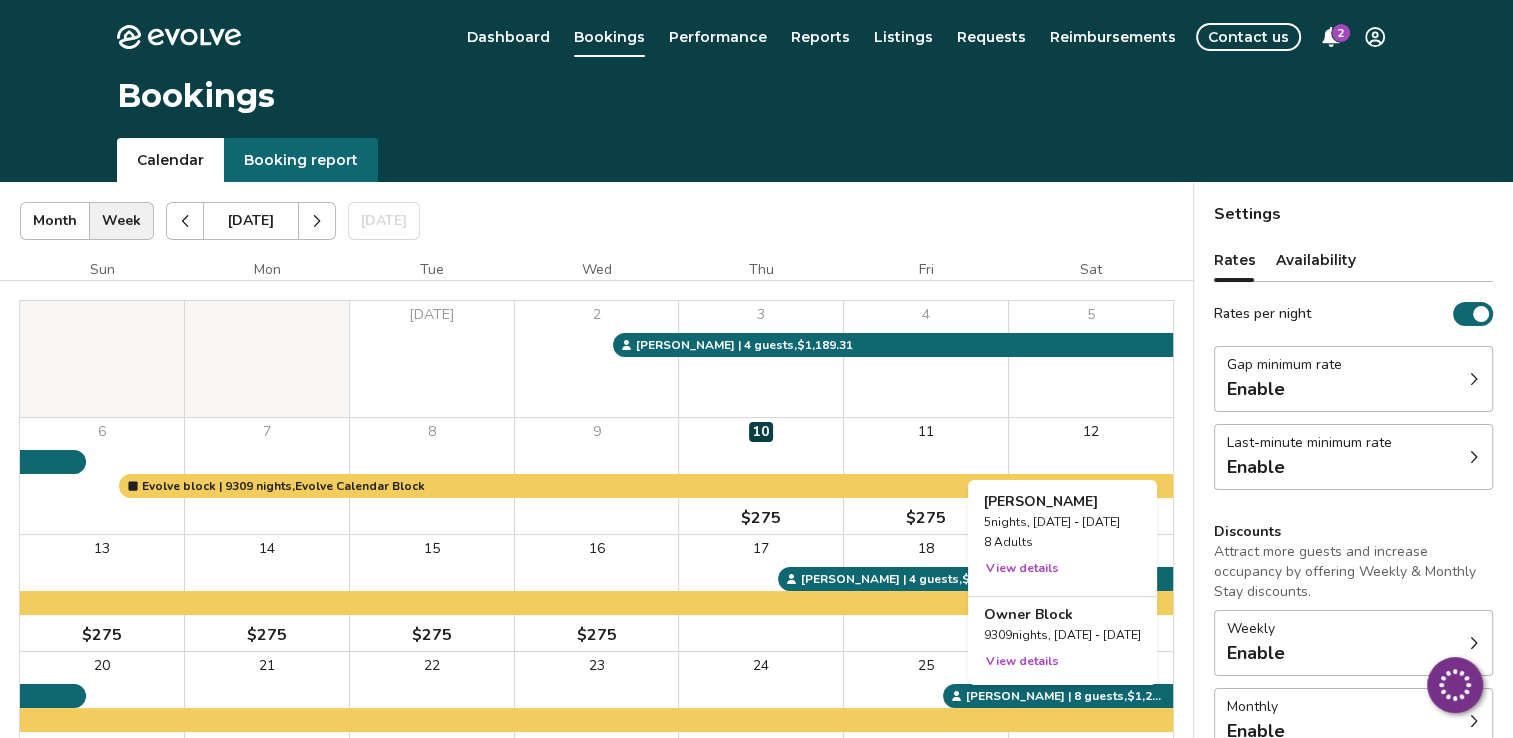 click at bounding box center (1091, 710) 